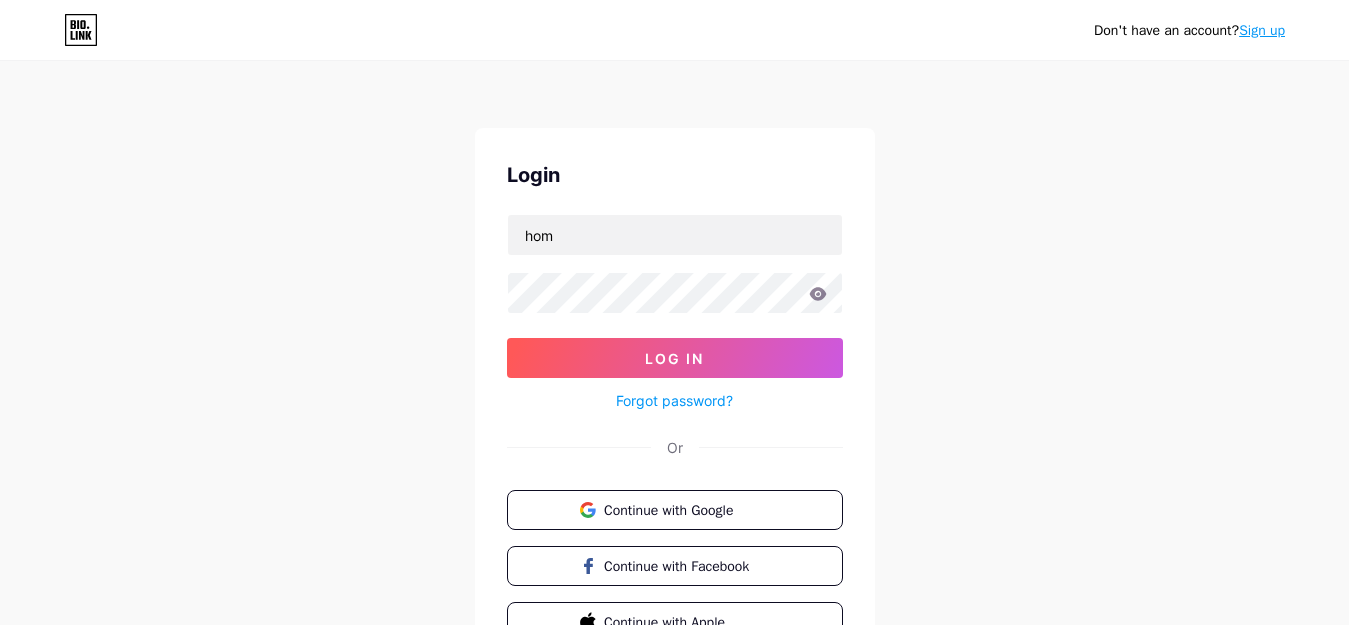 scroll, scrollTop: 0, scrollLeft: 0, axis: both 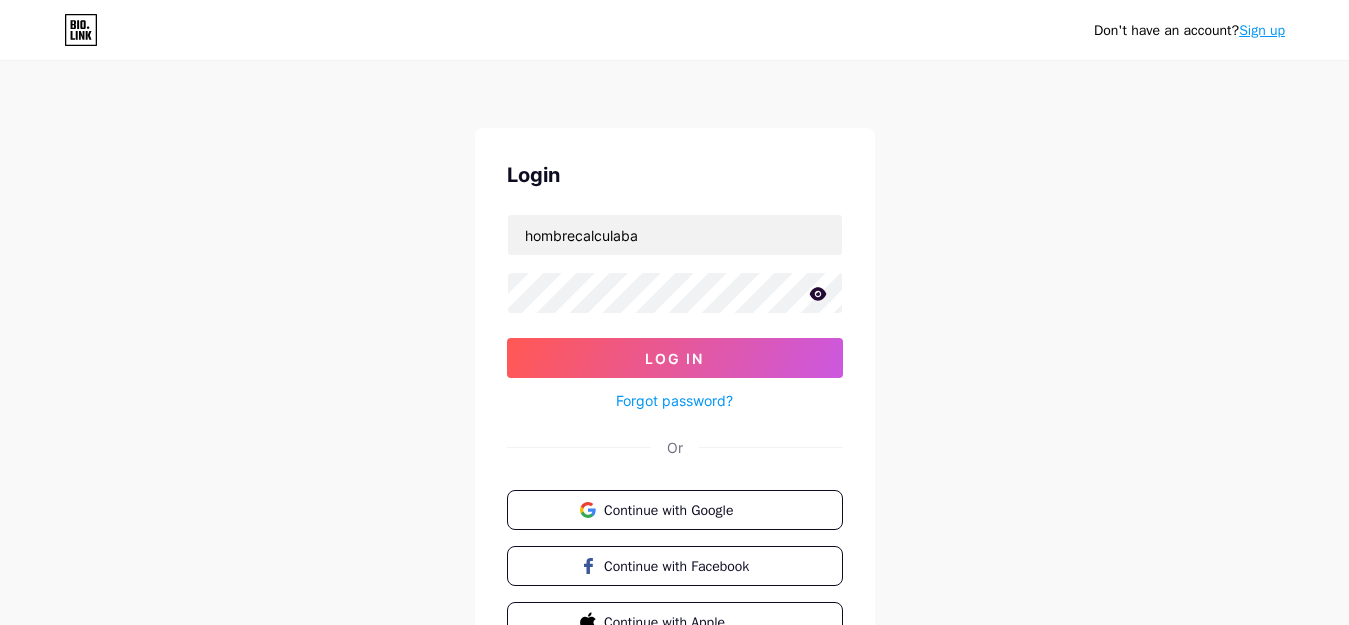 click 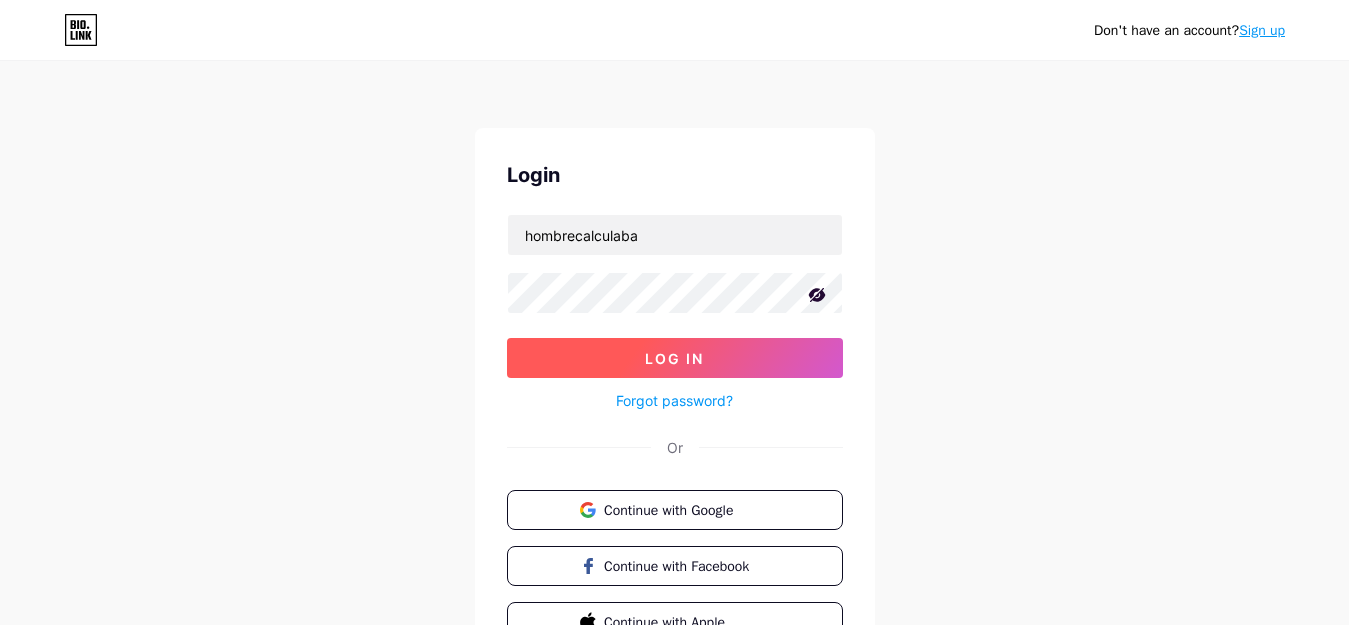click on "Log In" at bounding box center (675, 358) 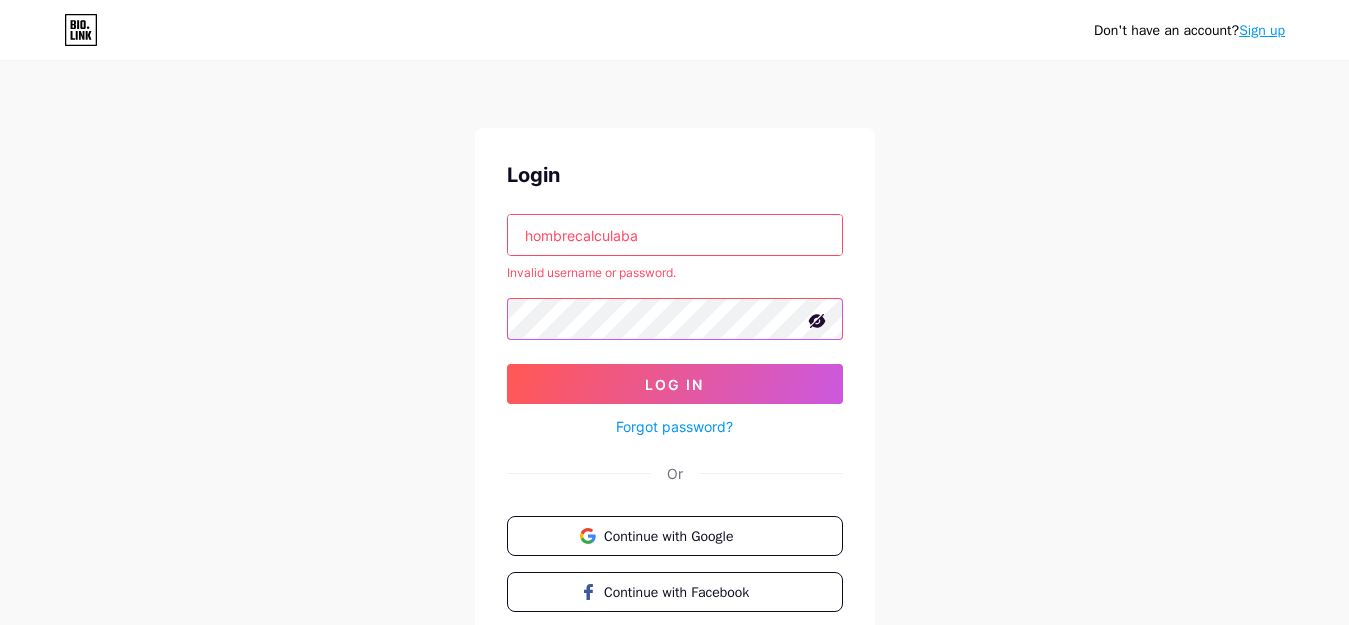 click on "Log In" at bounding box center (675, 384) 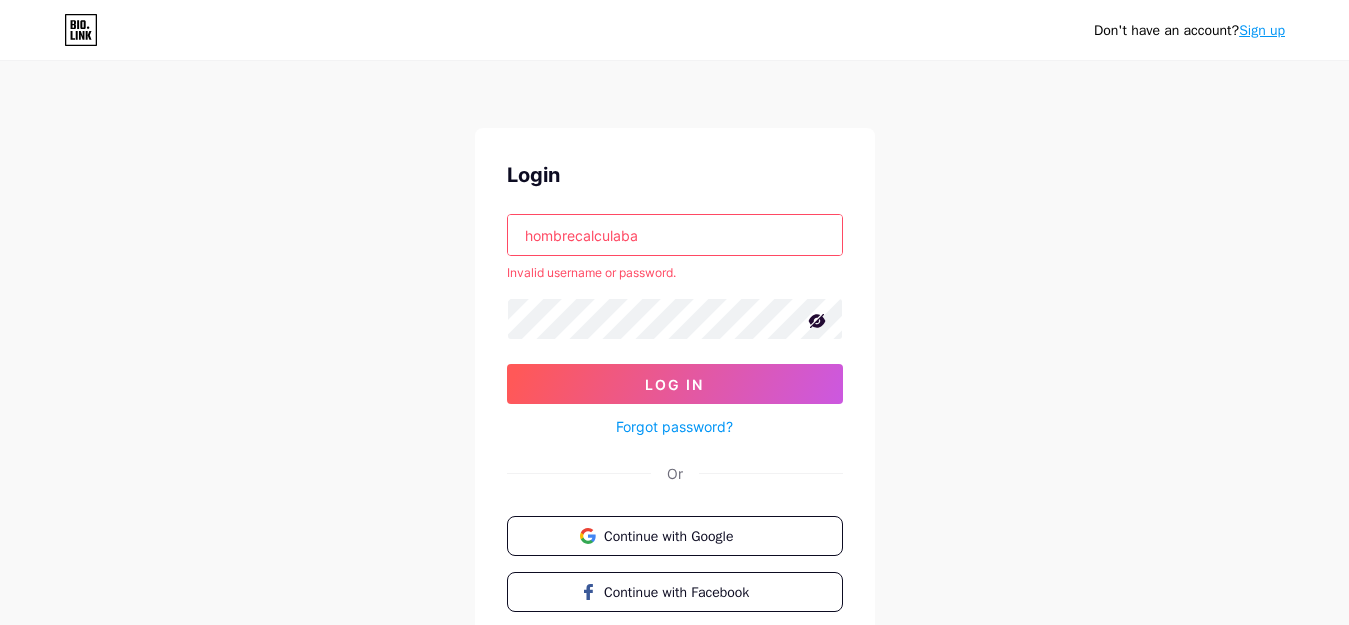 click on "hombrecalculaba" at bounding box center [675, 235] 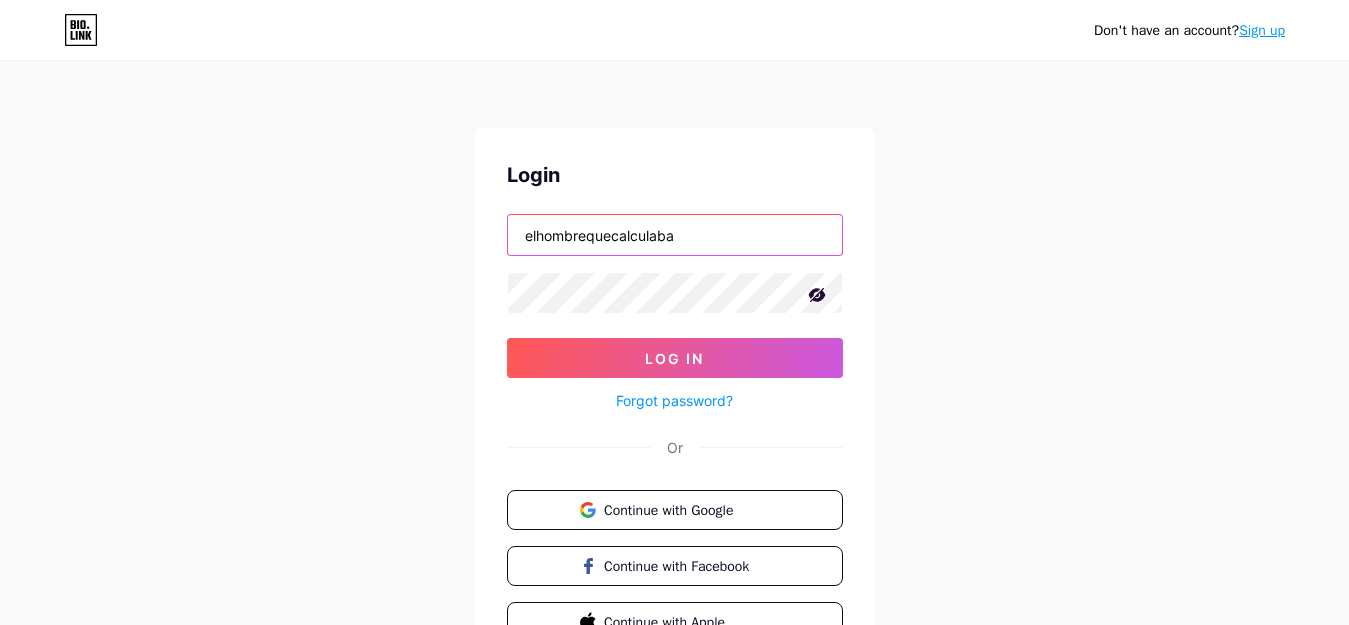 type on "elhombrequecalculaba" 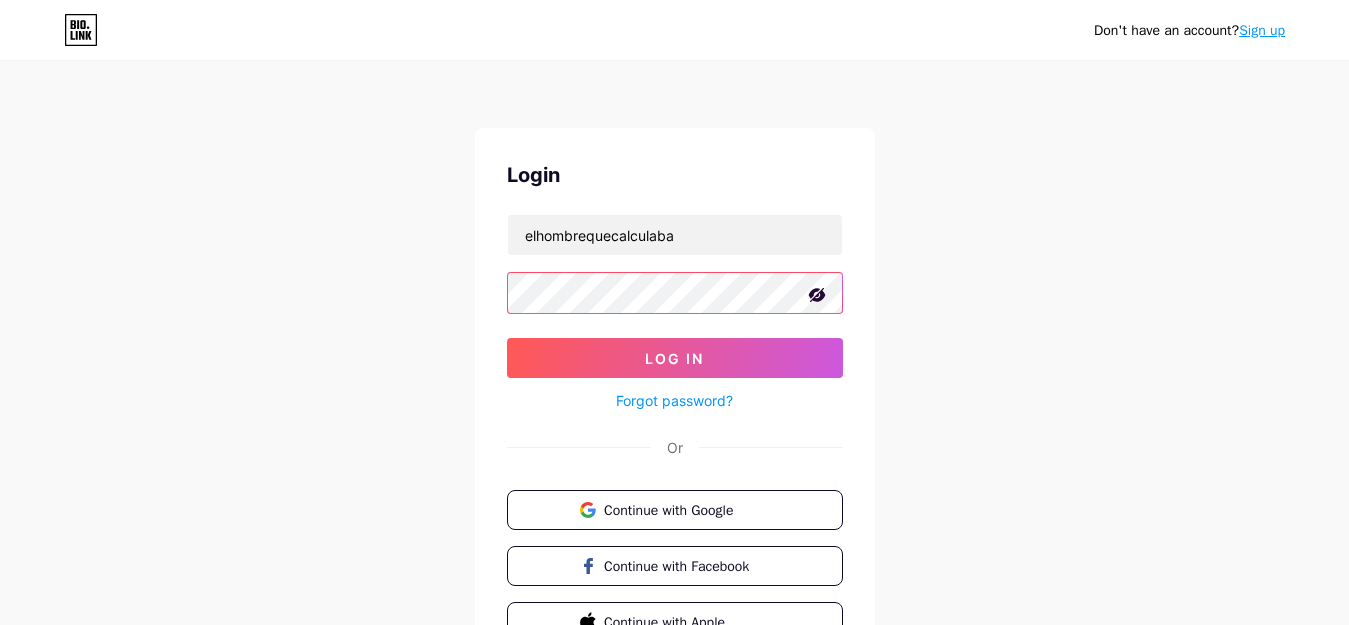 click on "Log In" at bounding box center (675, 358) 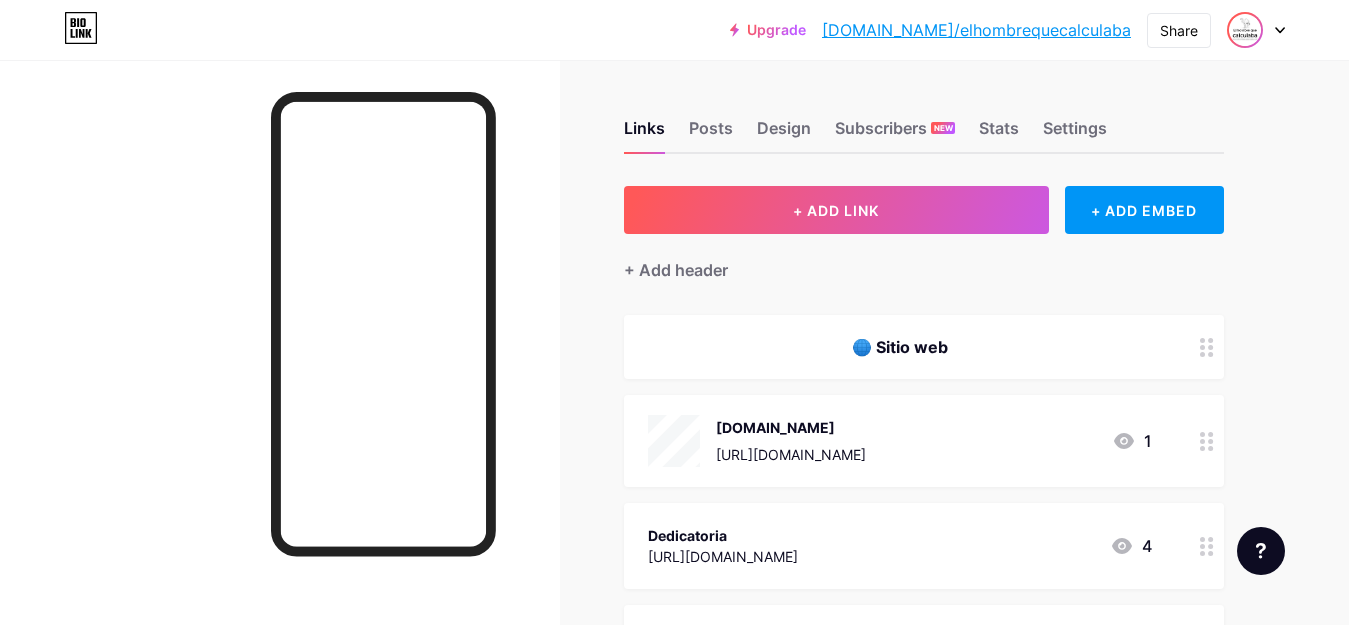 click at bounding box center (1245, 30) 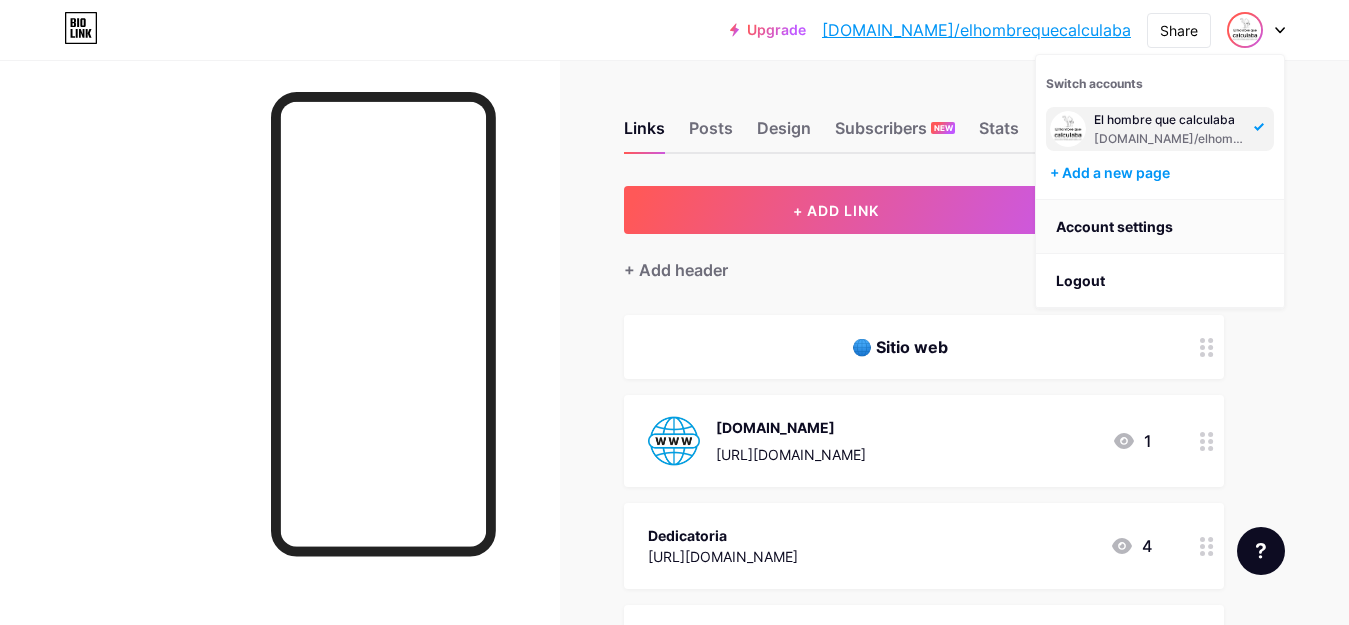 click on "Account settings" at bounding box center [1160, 227] 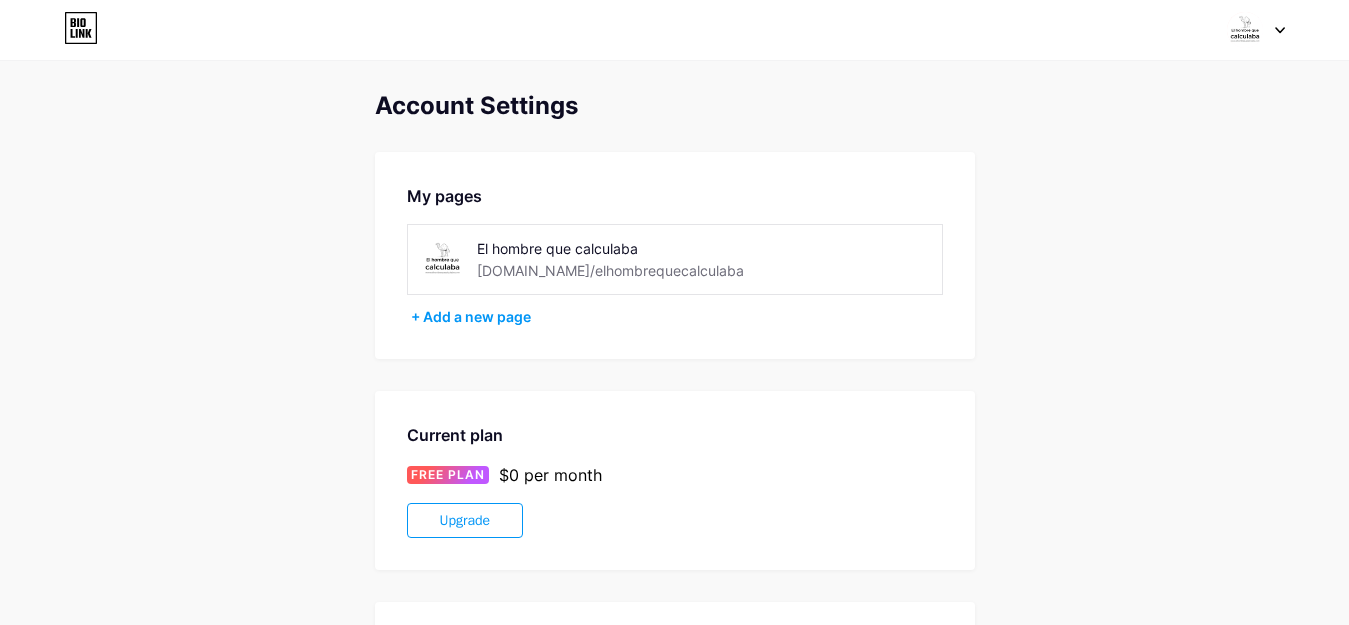 click on "El hombre que calculaba   bio.link/elhombrequecalculaba" at bounding box center (618, 259) 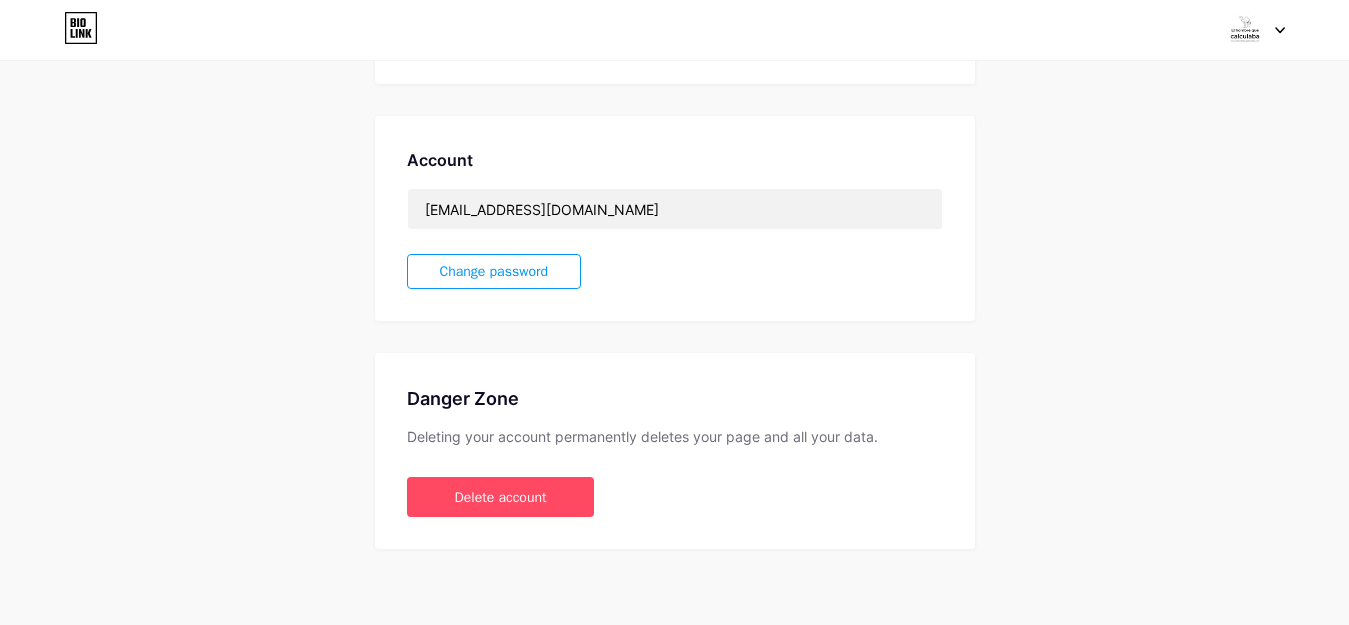 scroll, scrollTop: 488, scrollLeft: 0, axis: vertical 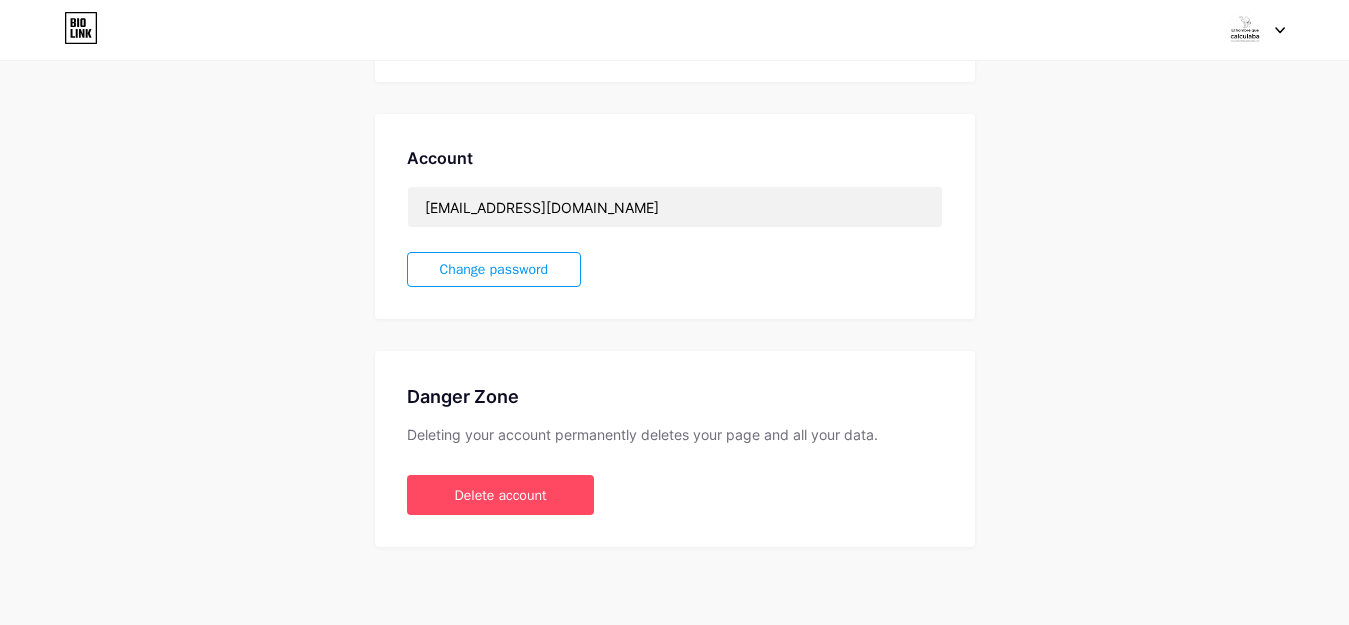 click on "Change password" at bounding box center (494, 269) 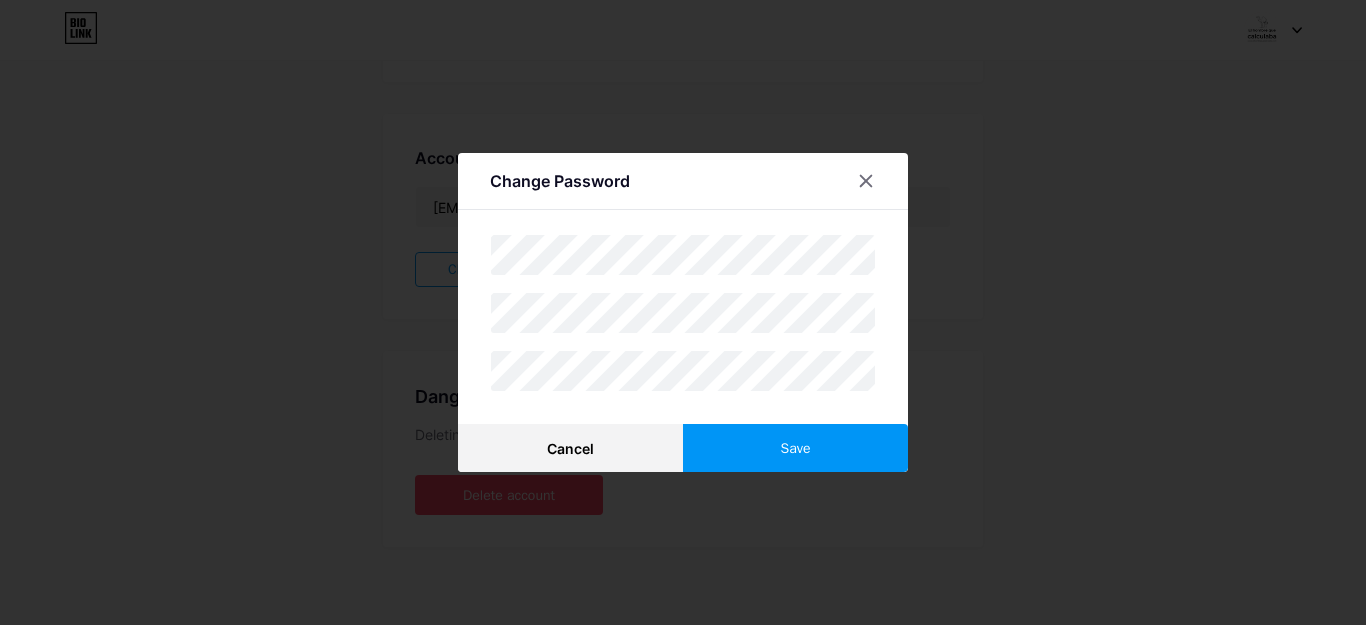 click on "Save" at bounding box center [795, 448] 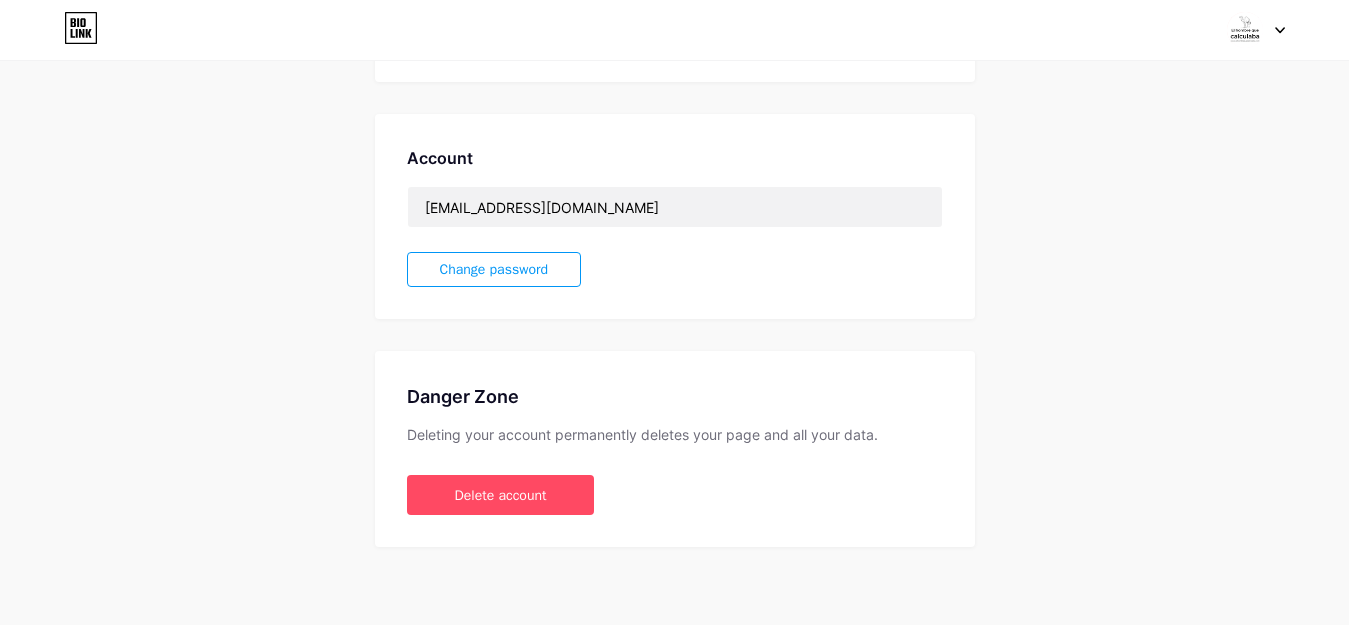 click at bounding box center (1245, 30) 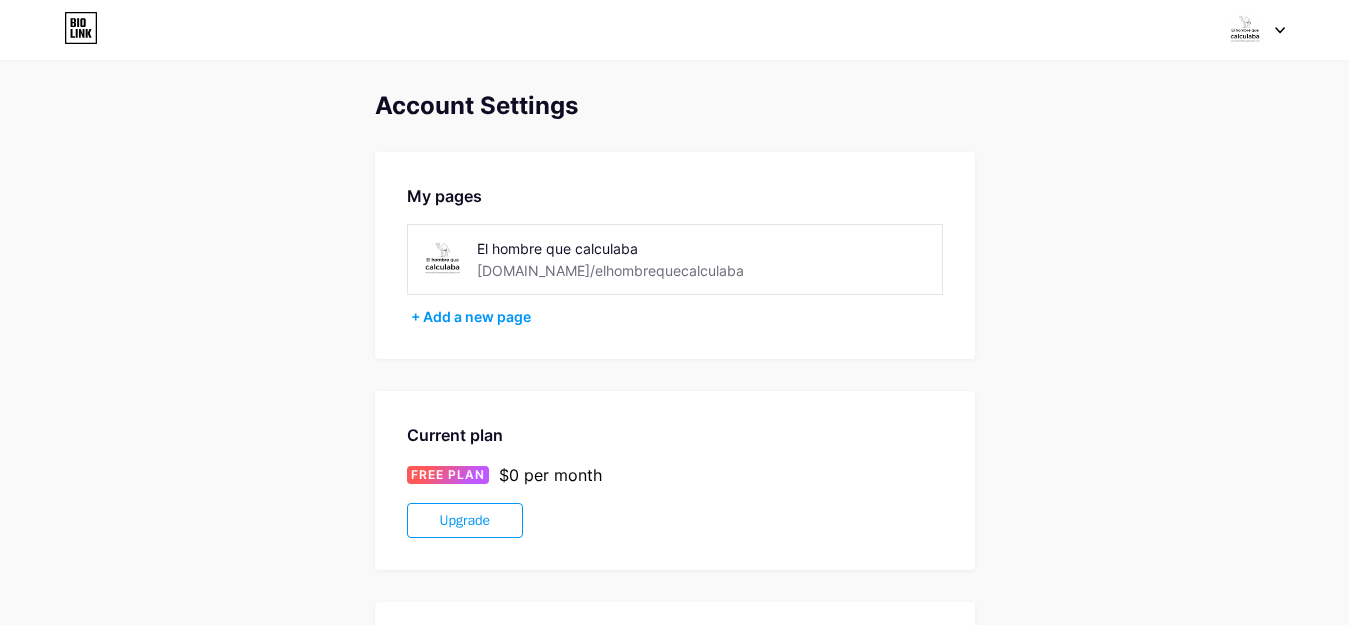 scroll, scrollTop: 0, scrollLeft: 0, axis: both 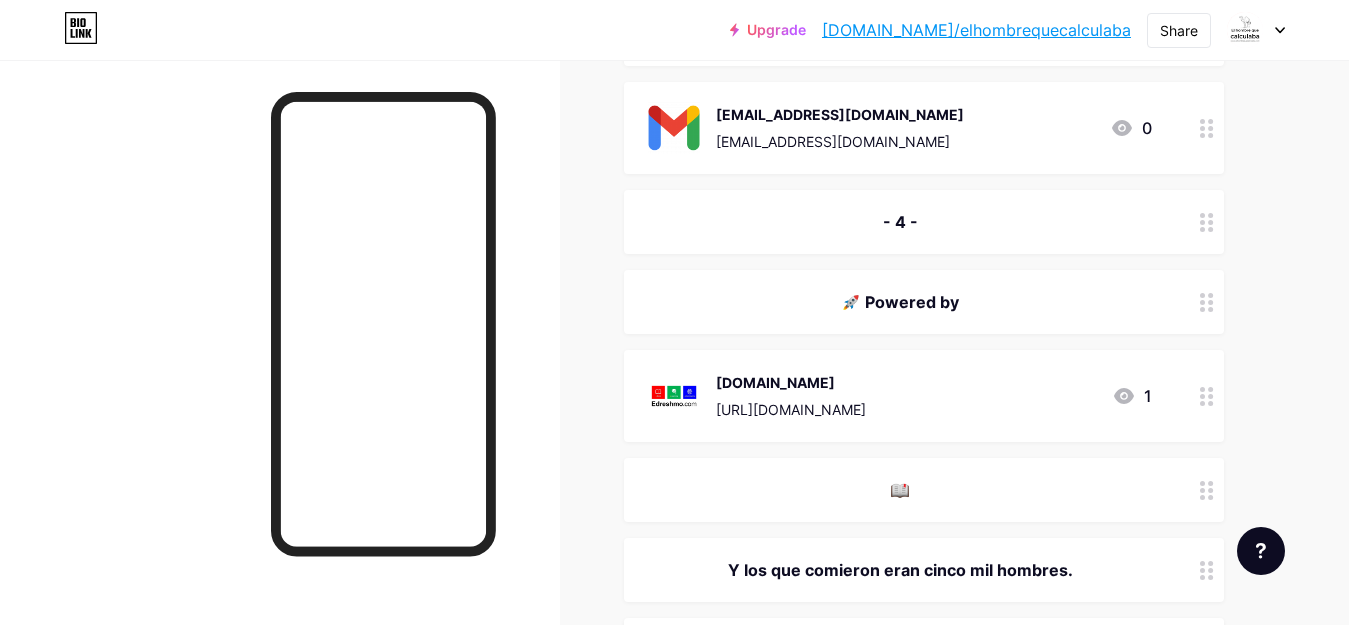 click on "[DOMAIN_NAME]" at bounding box center [791, 382] 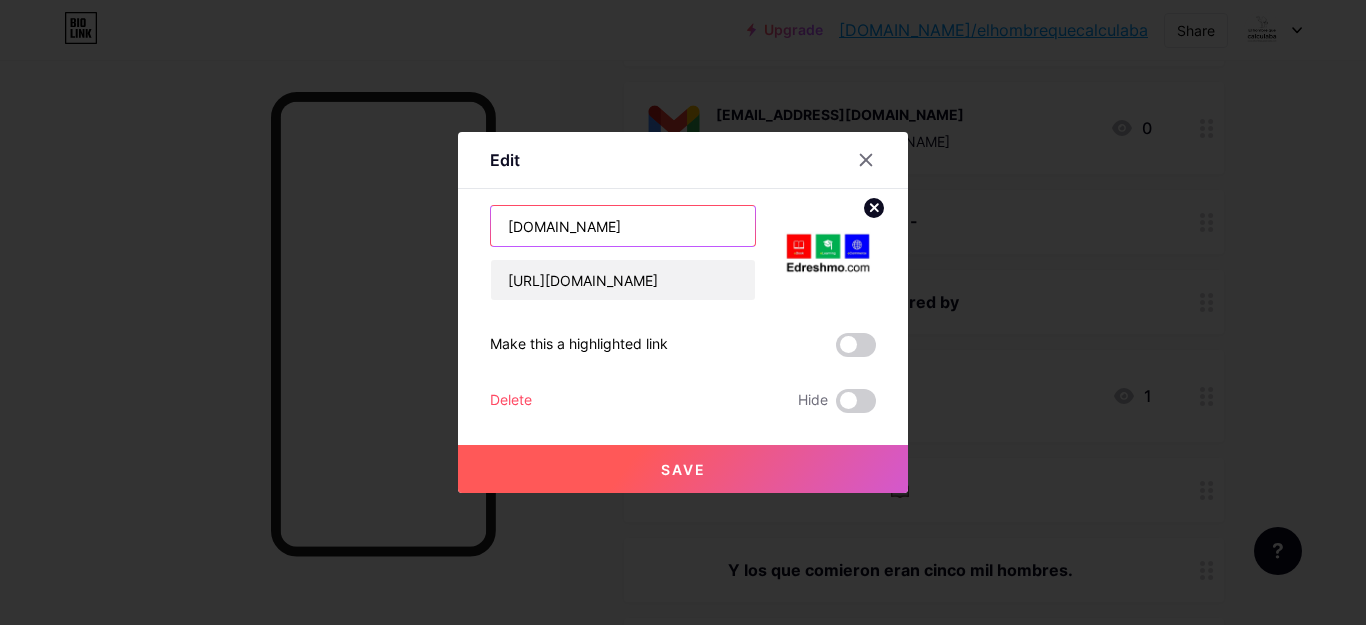 drag, startPoint x: 648, startPoint y: 240, endPoint x: 632, endPoint y: 223, distance: 23.345236 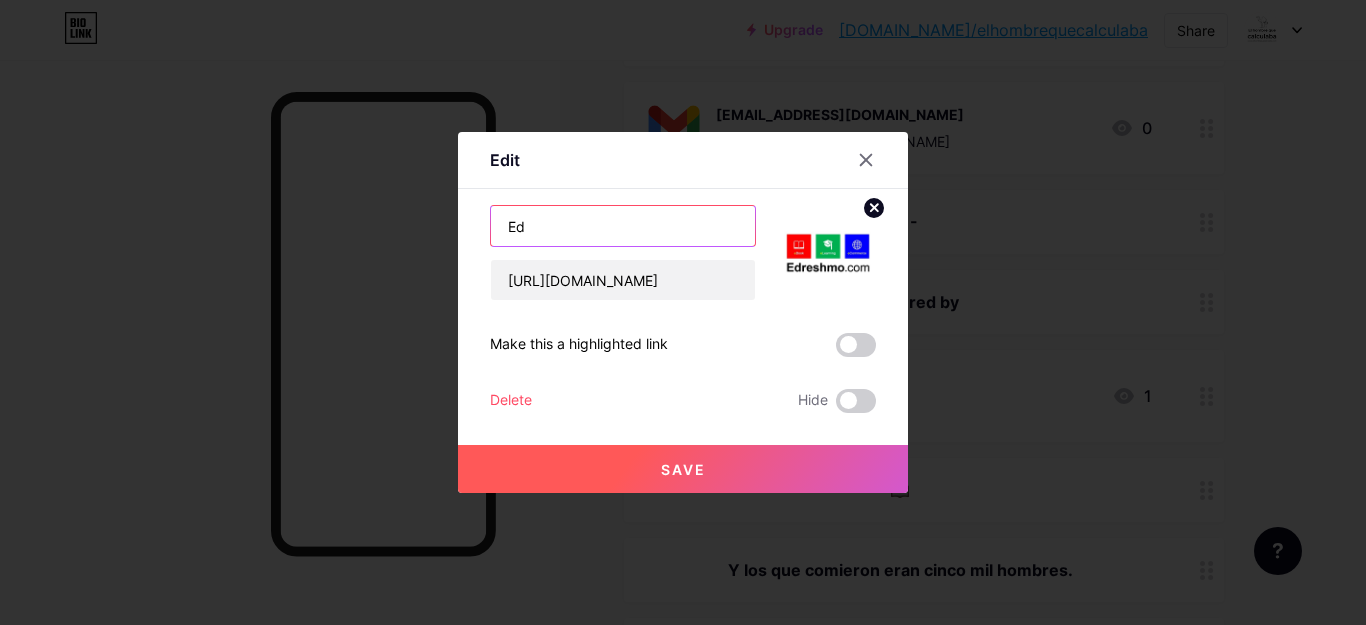 type on "E" 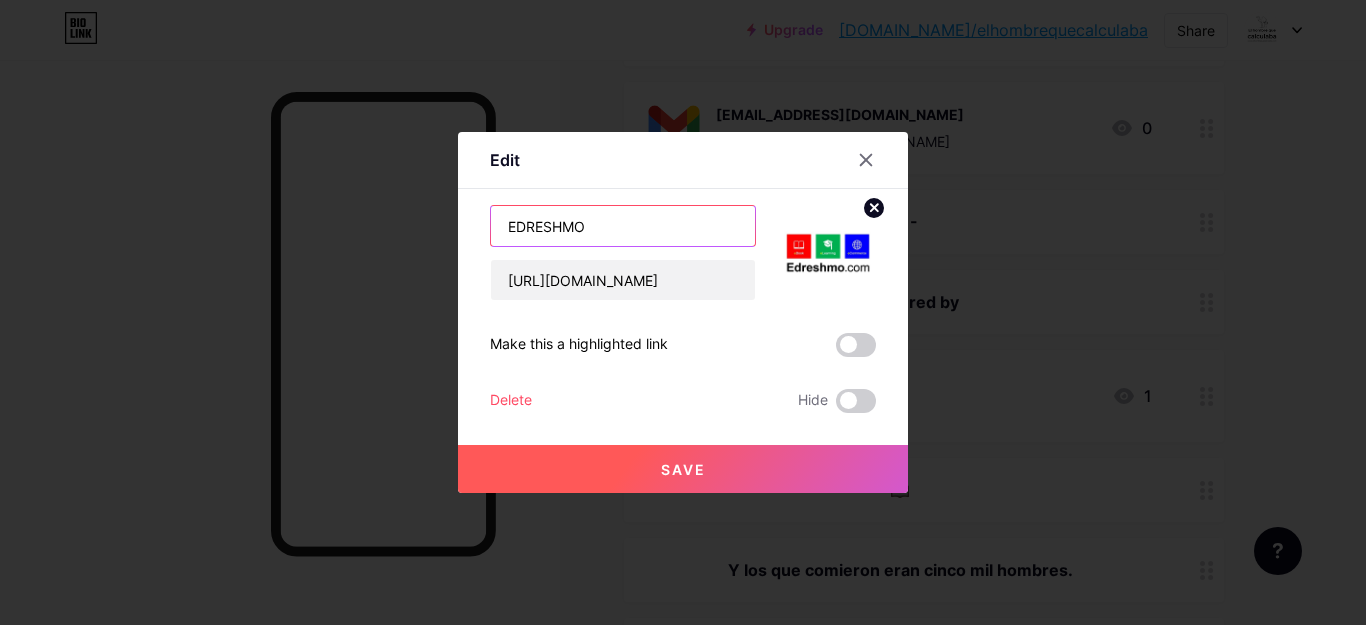 type on "EDRESHMO" 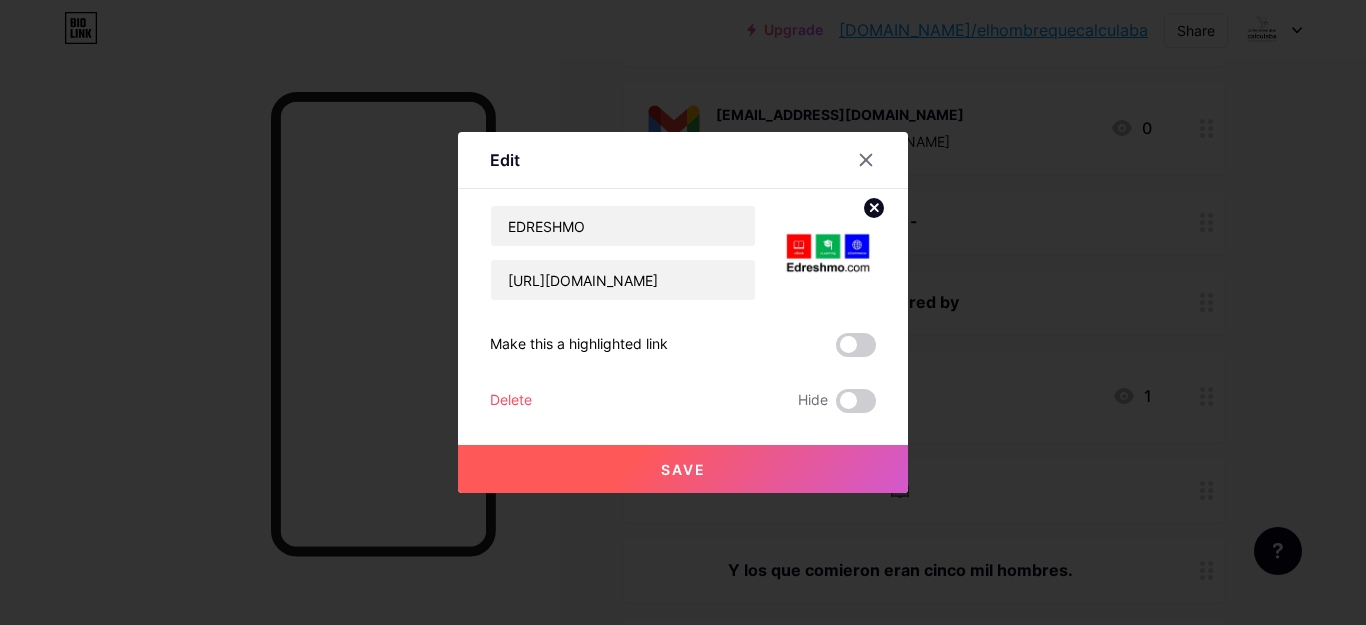 click 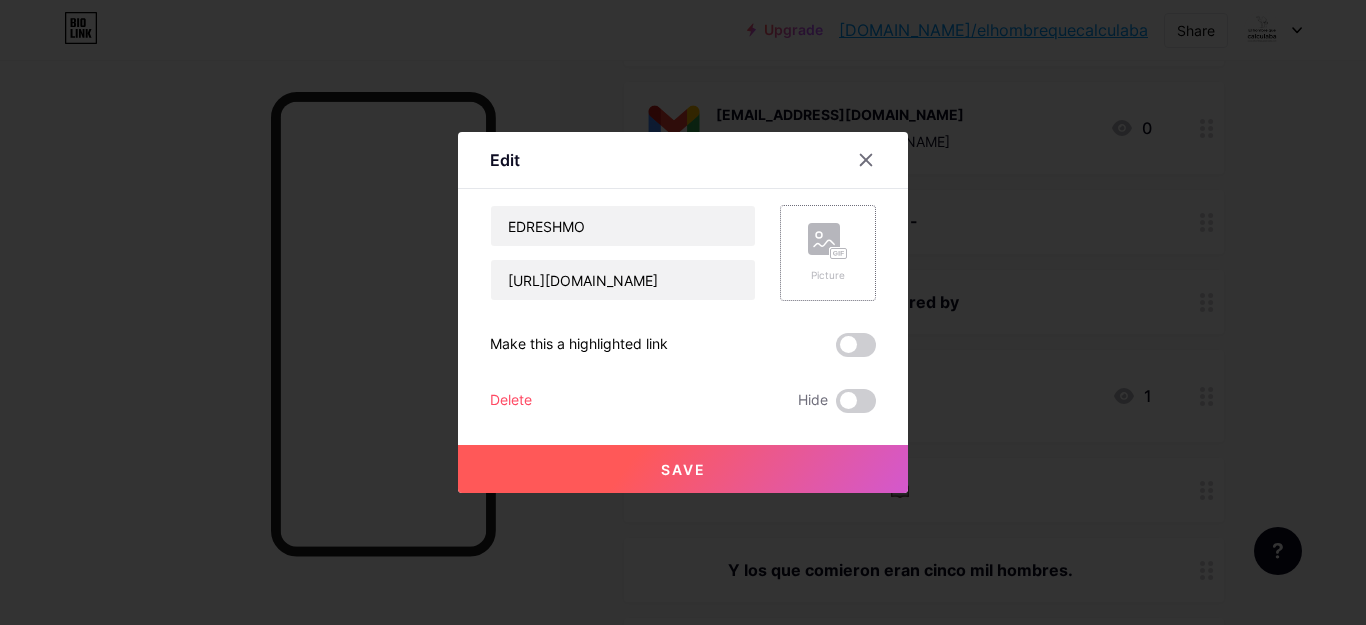 click on "Picture" at bounding box center [828, 253] 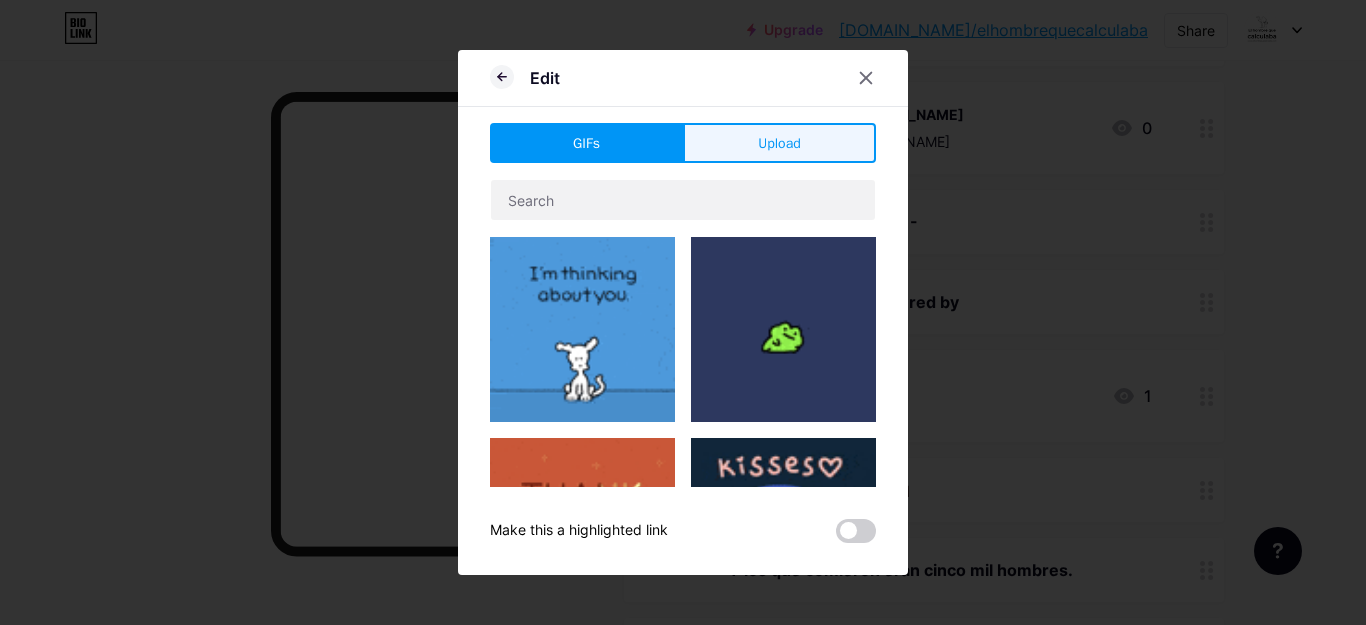 click on "Upload" at bounding box center [779, 143] 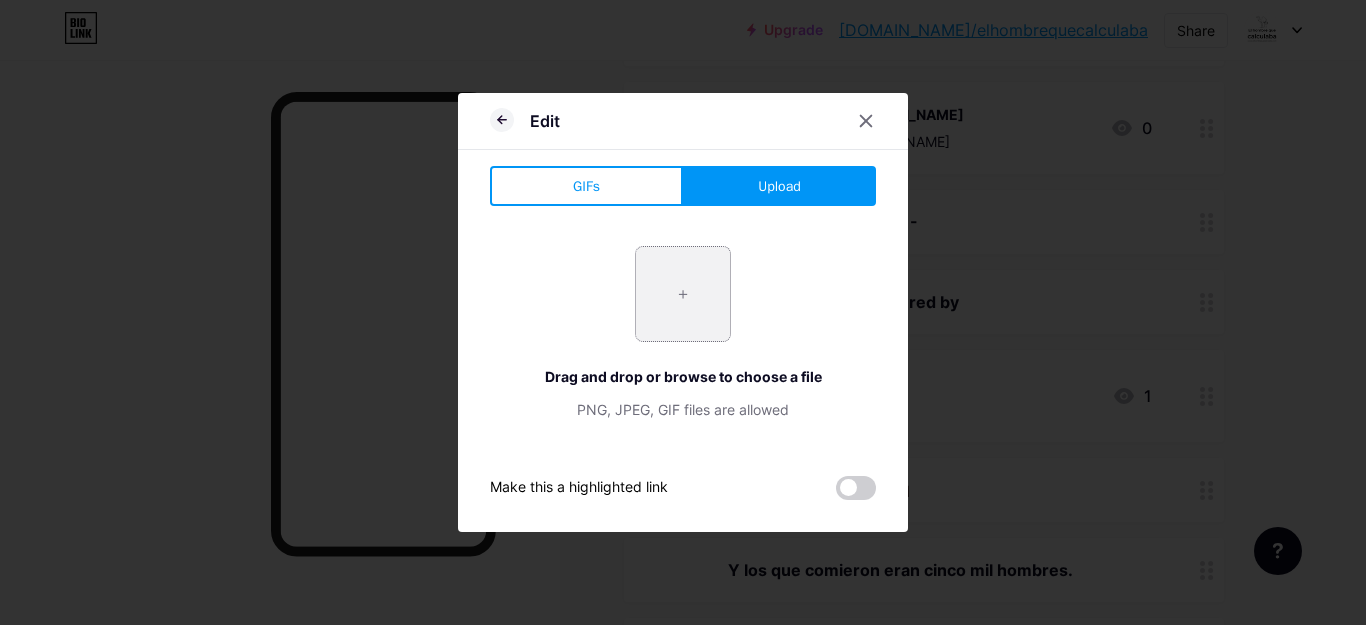 click at bounding box center [683, 294] 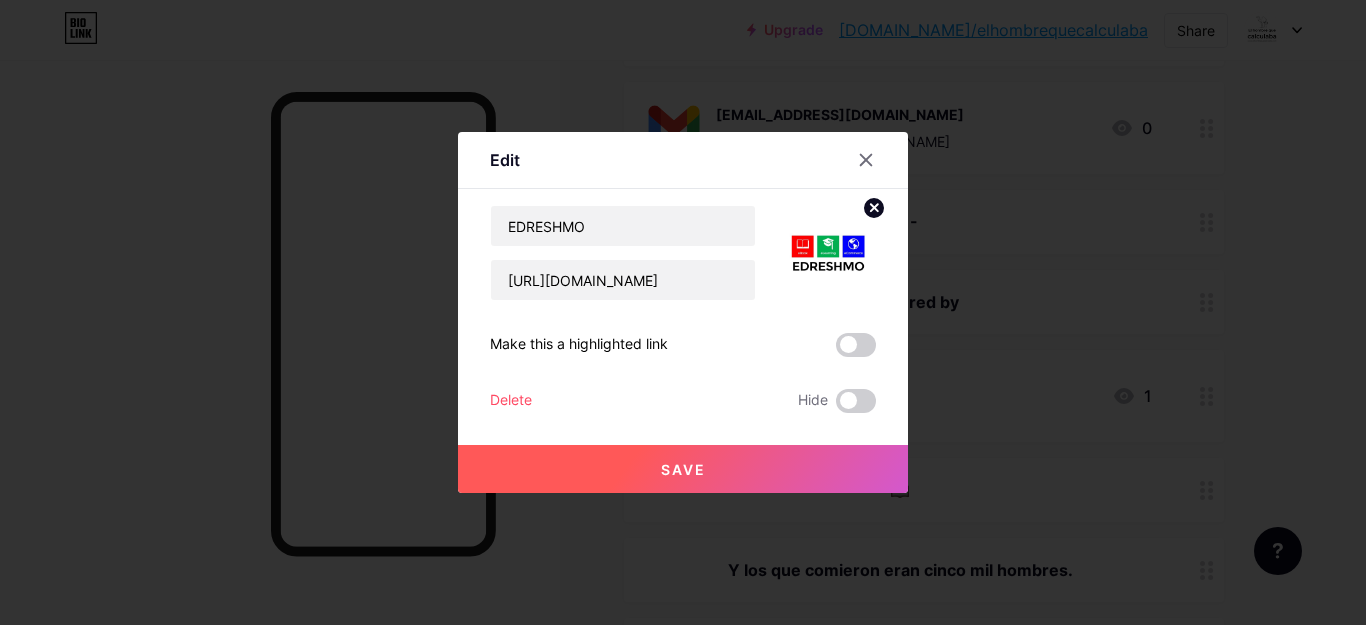 click on "Save" at bounding box center (683, 469) 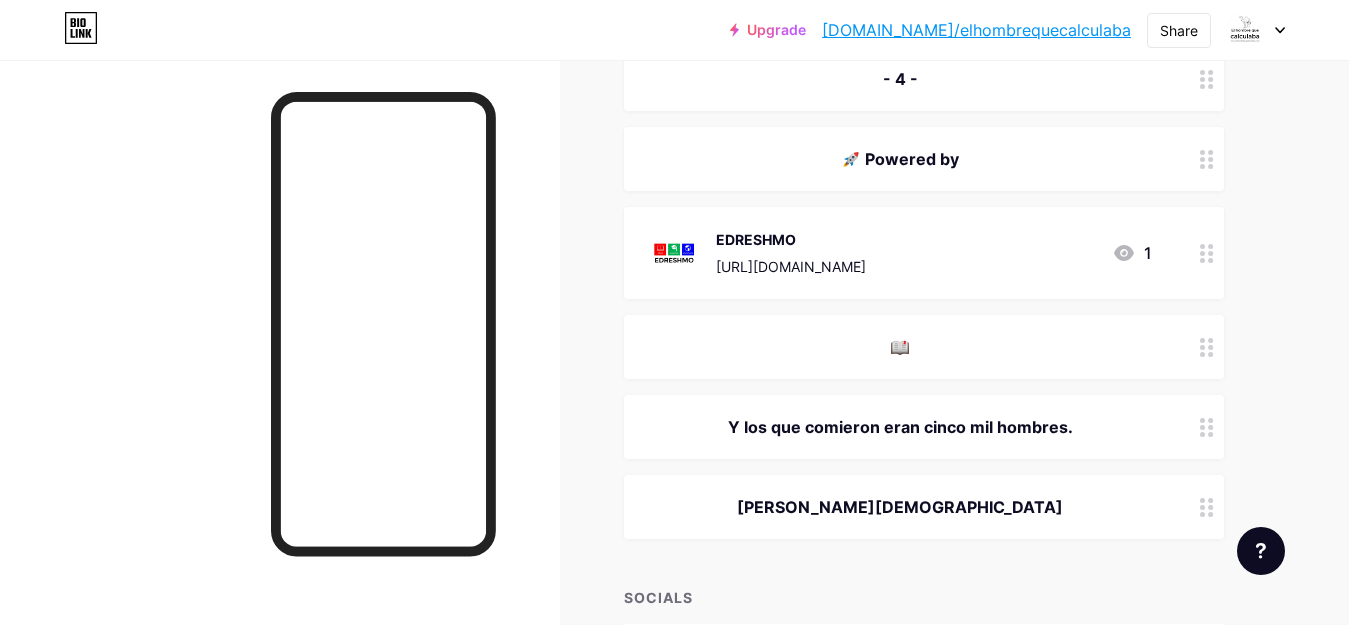 scroll, scrollTop: 2676, scrollLeft: 0, axis: vertical 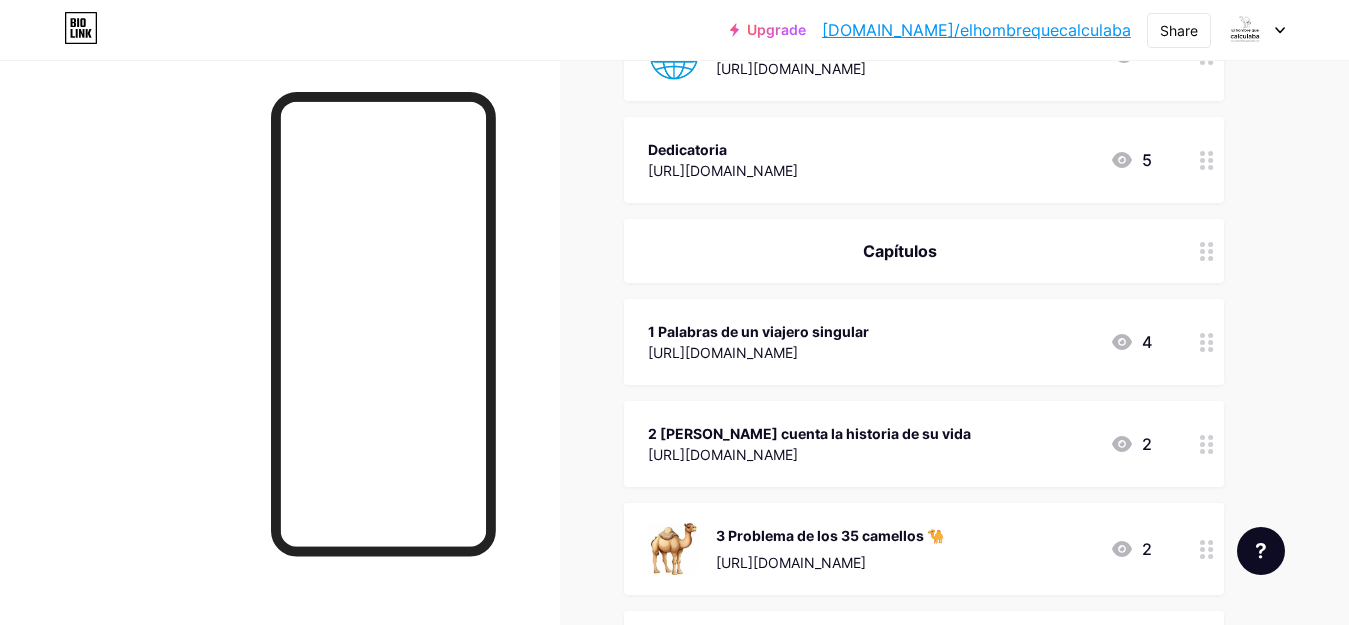 click on "[DOMAIN_NAME]/elhombrequecalculaba" at bounding box center [976, 30] 